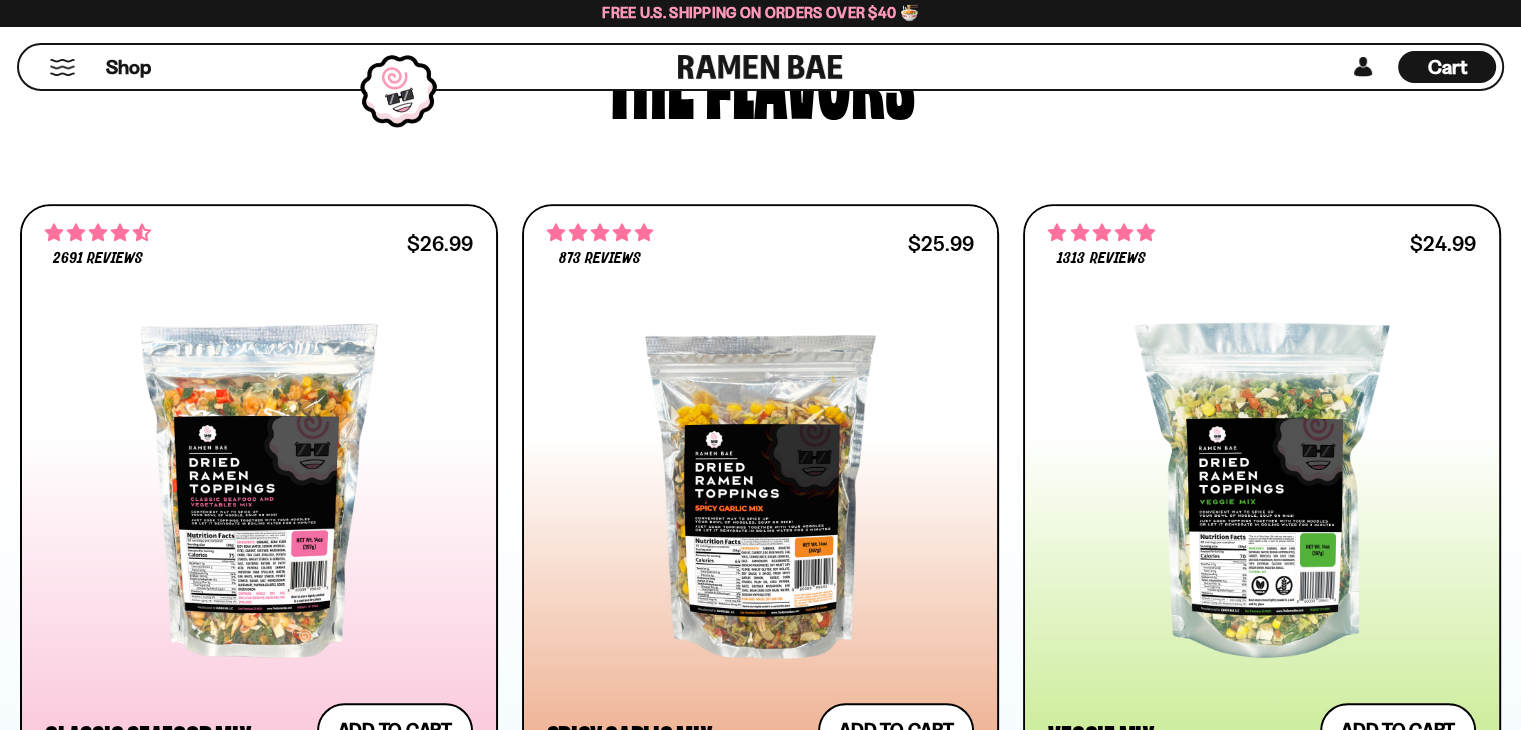 scroll, scrollTop: 900, scrollLeft: 0, axis: vertical 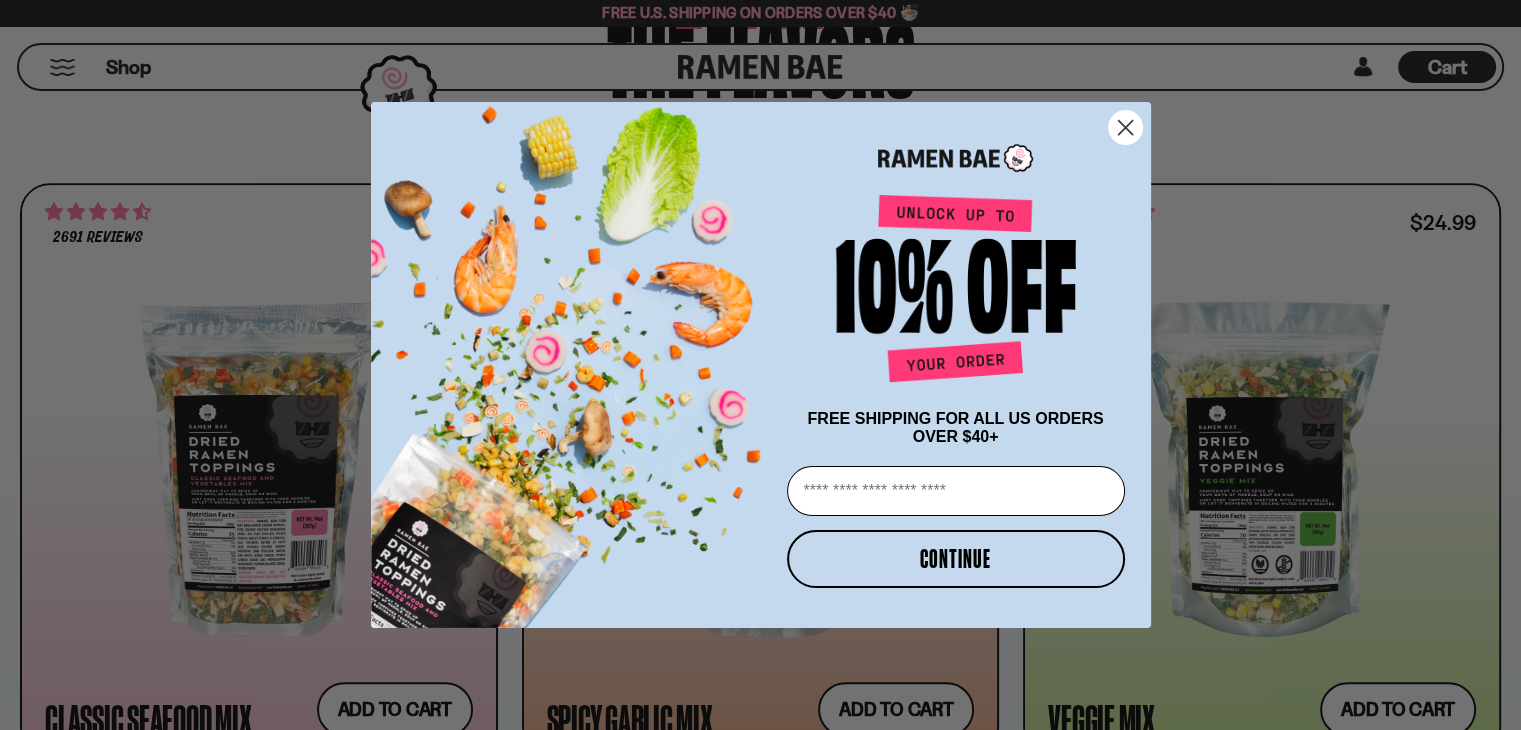 click 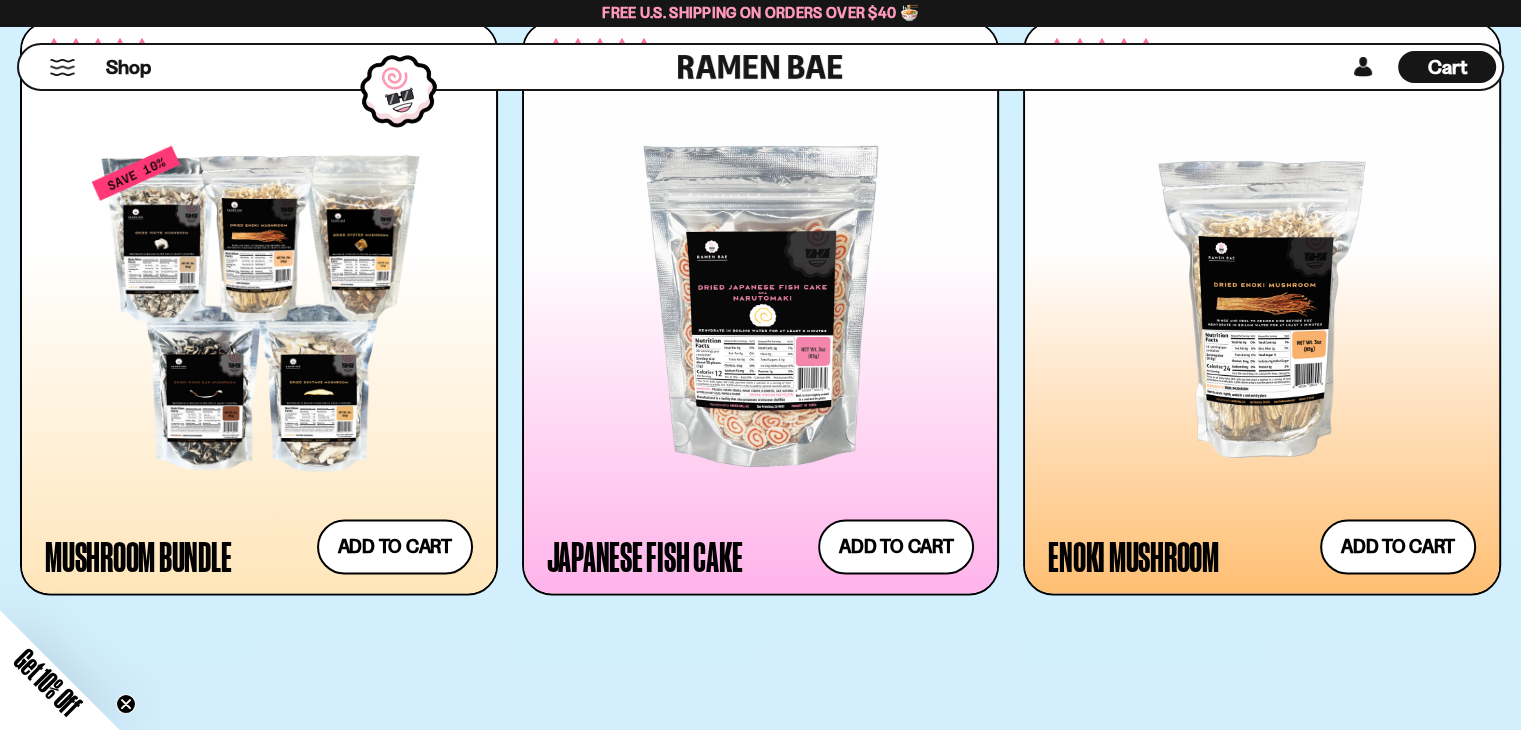 scroll, scrollTop: 2900, scrollLeft: 0, axis: vertical 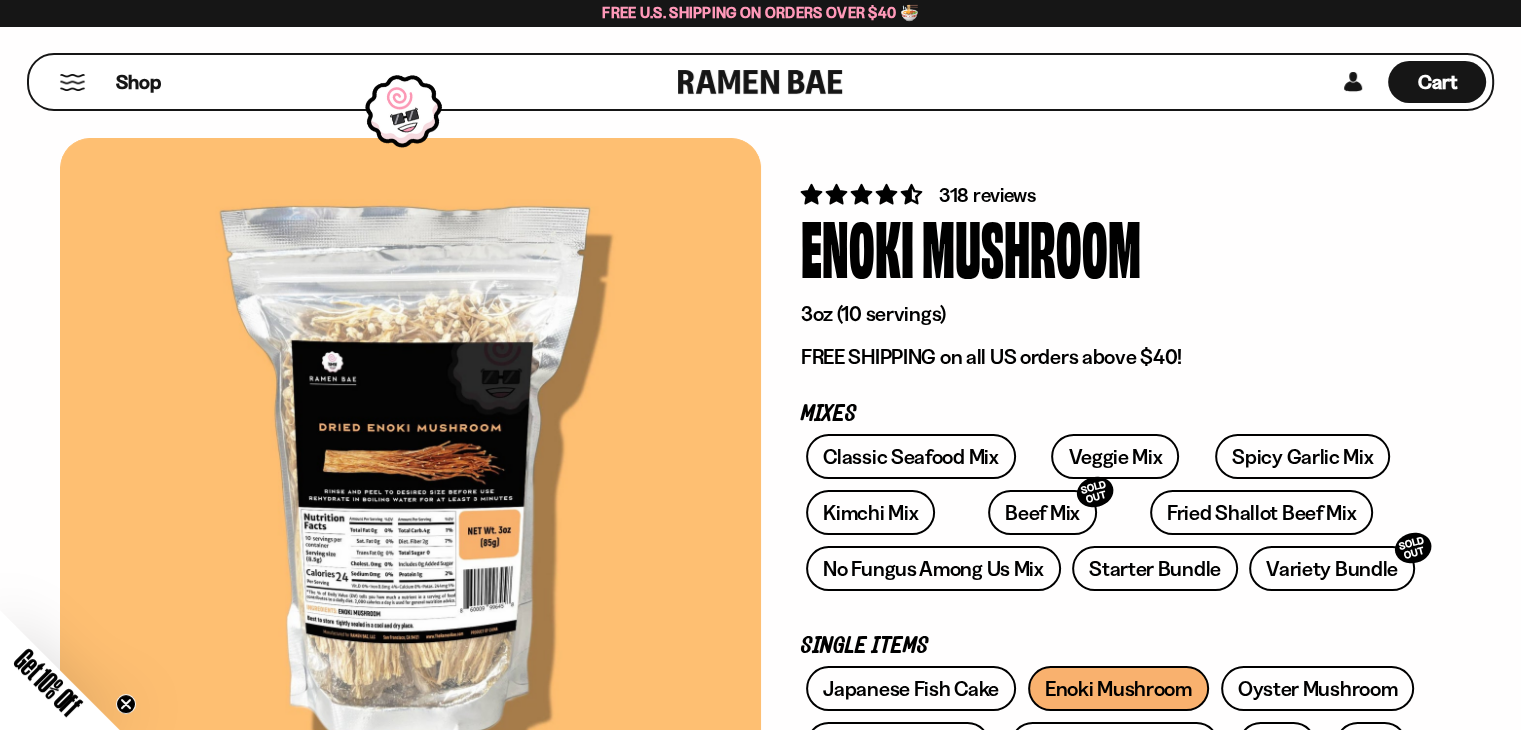 click at bounding box center [410, 479] 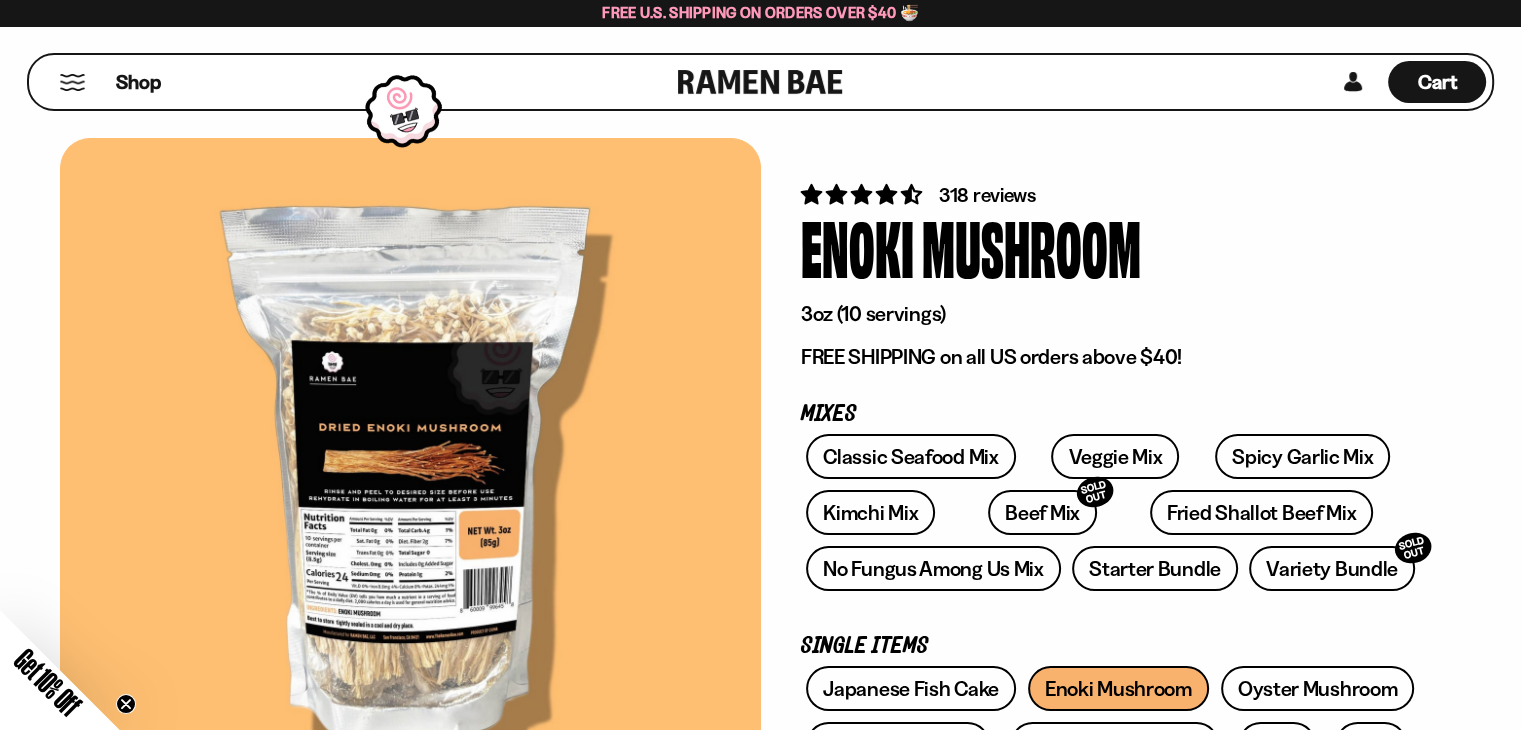 click at bounding box center [410, 479] 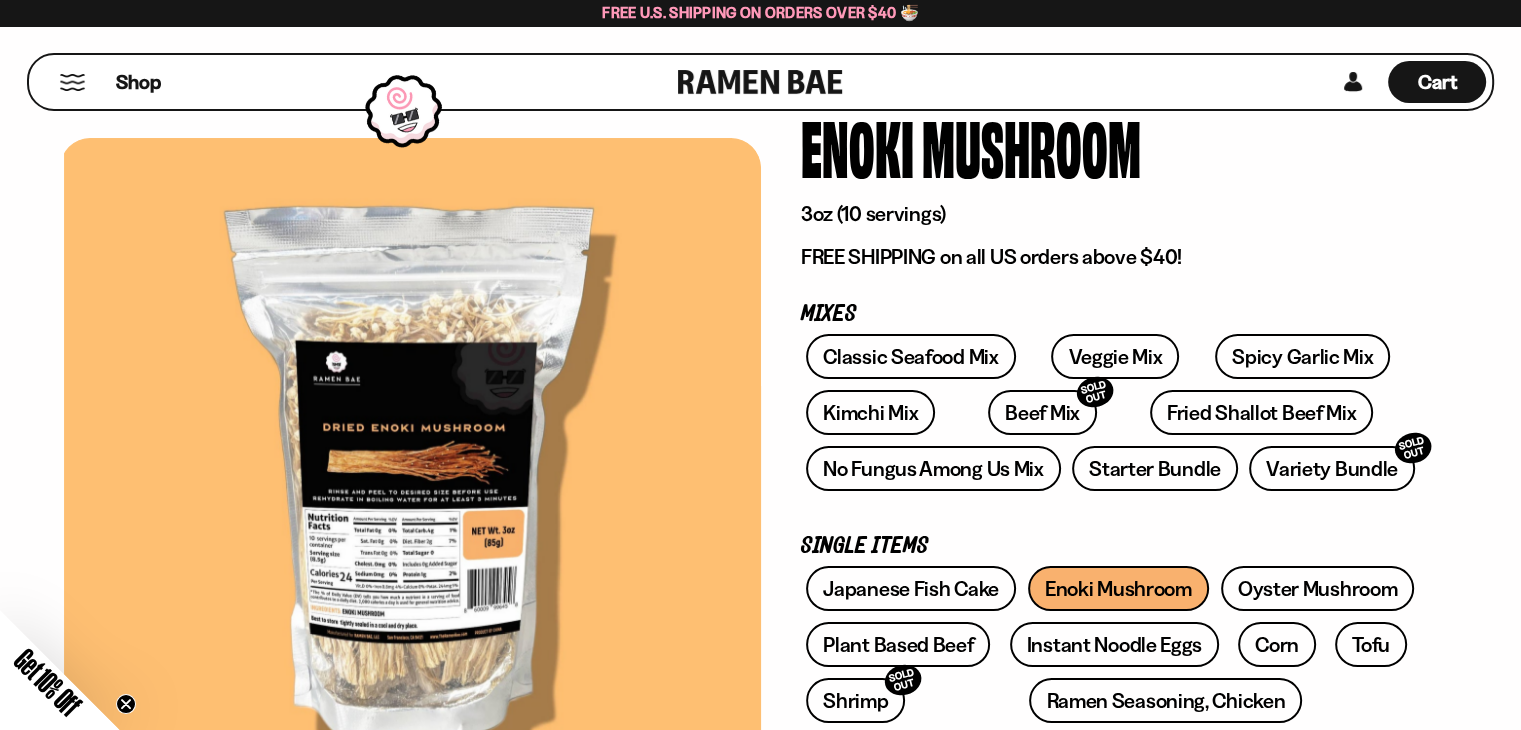 click at bounding box center (414, 479) 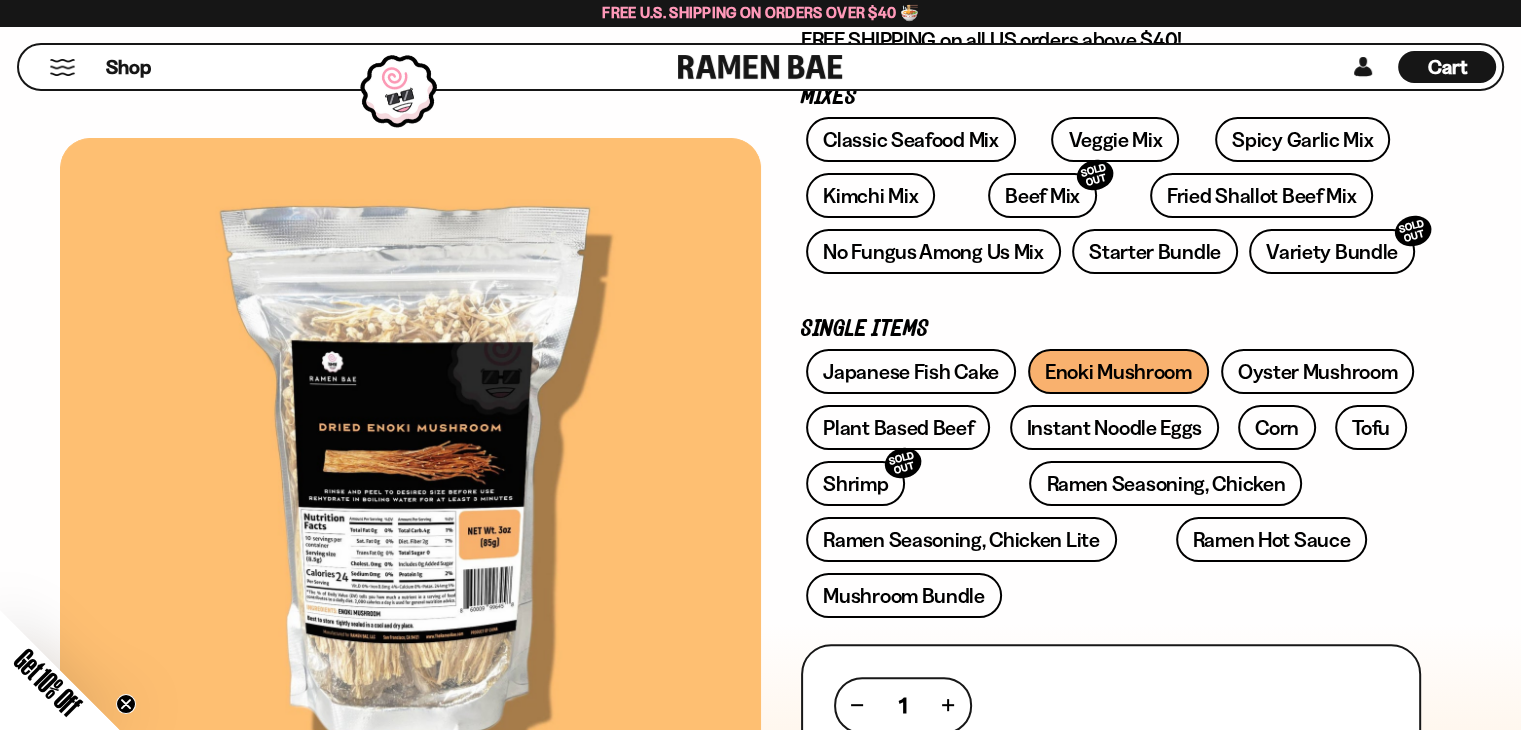 scroll, scrollTop: 400, scrollLeft: 0, axis: vertical 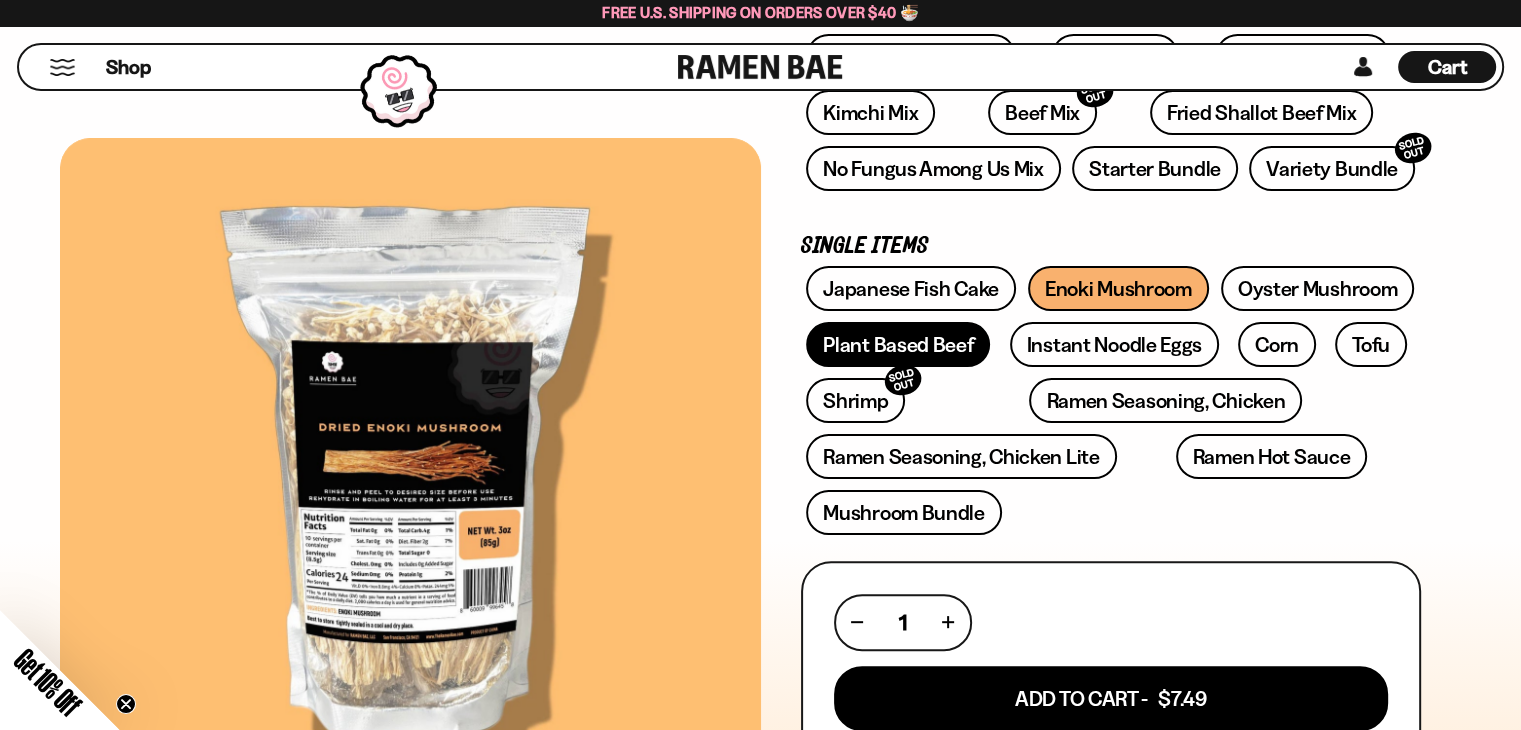 click on "Plant Based Beef" at bounding box center [898, 344] 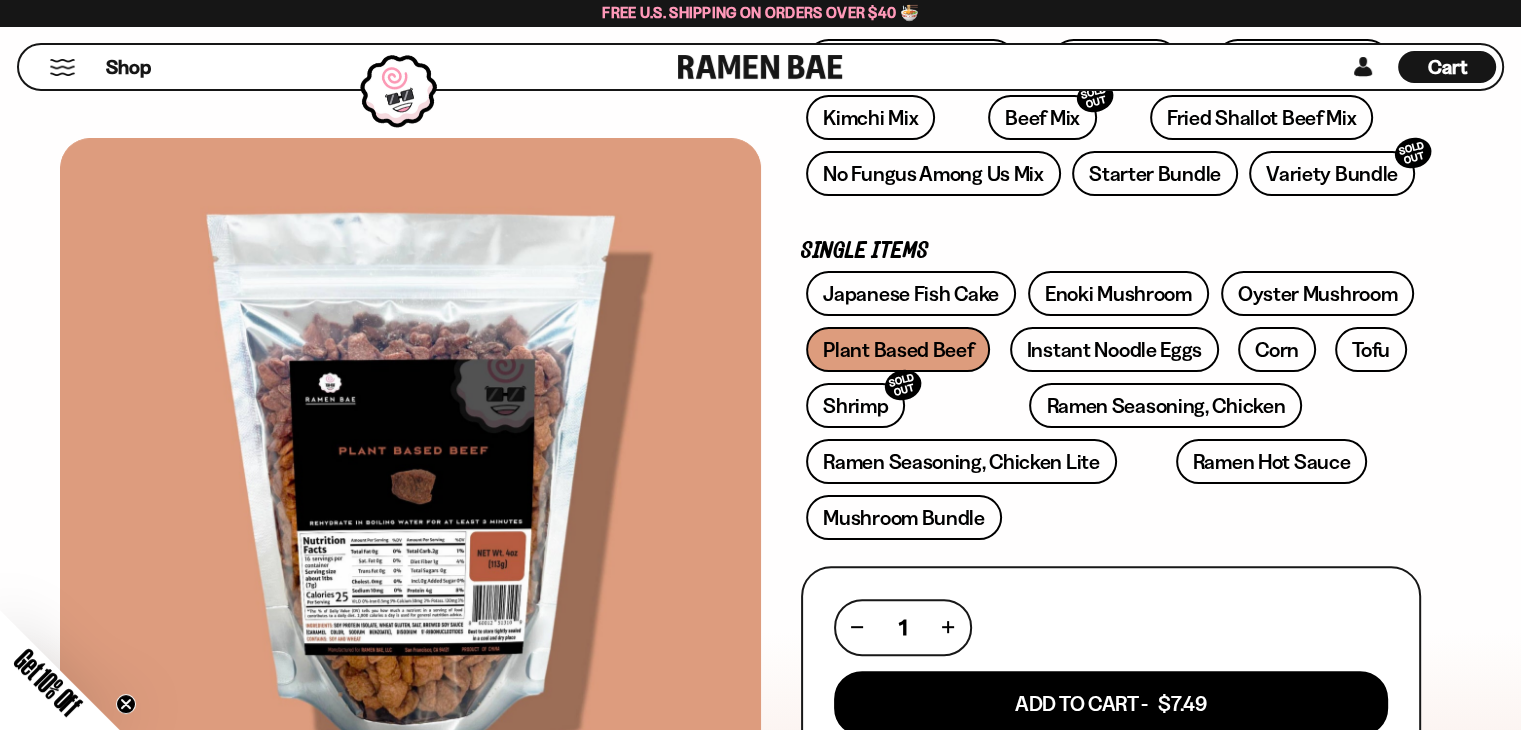scroll, scrollTop: 400, scrollLeft: 0, axis: vertical 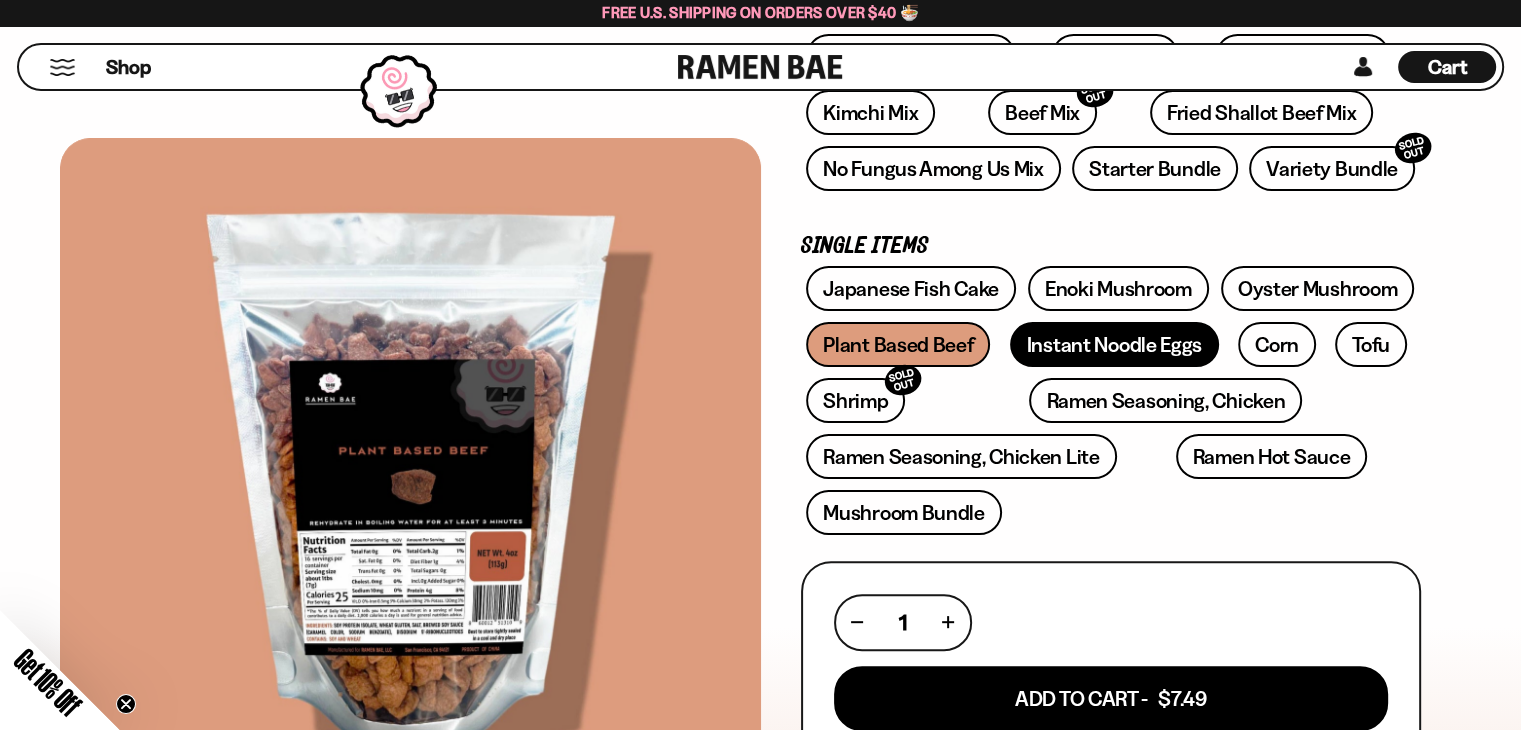 click on "Instant Noodle Eggs" at bounding box center (1114, 344) 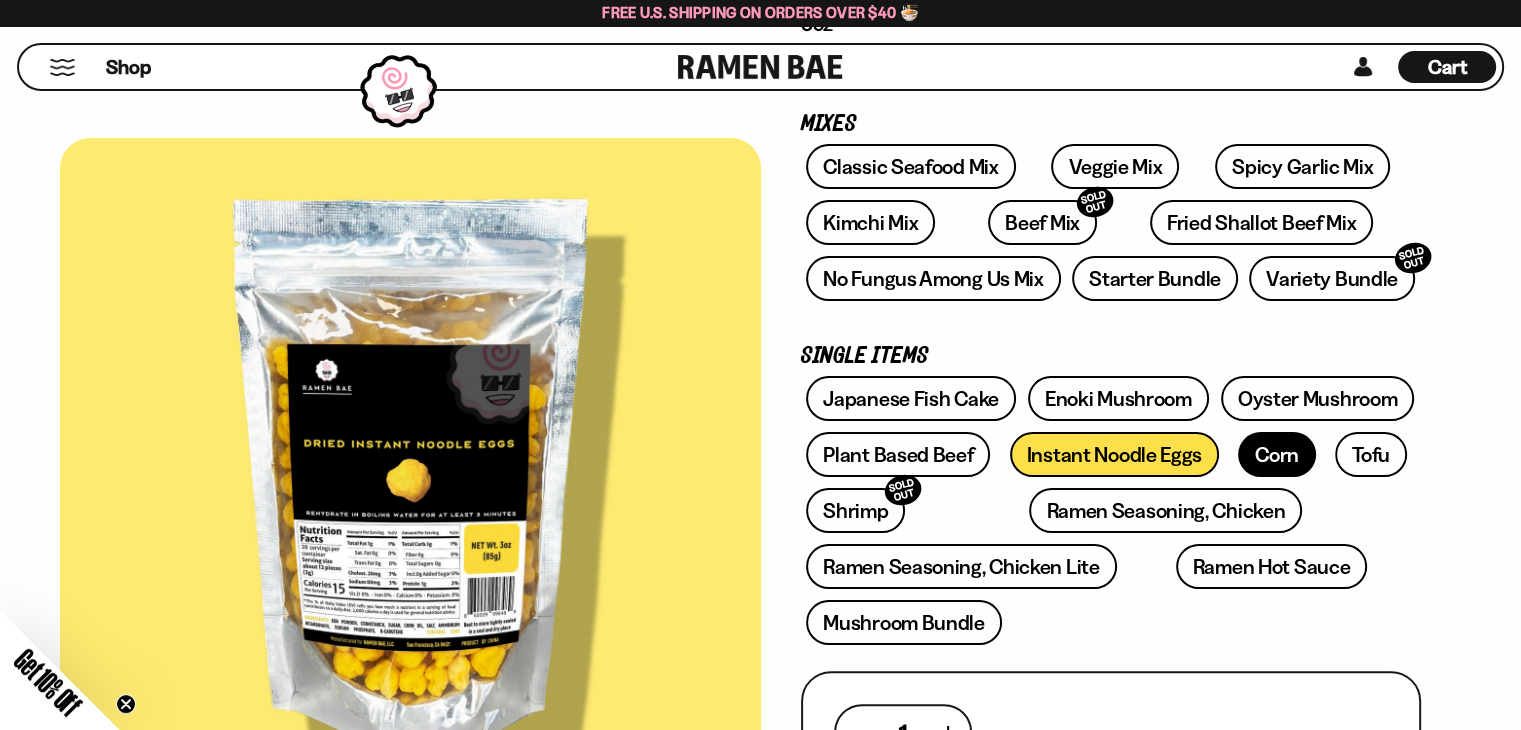 scroll, scrollTop: 300, scrollLeft: 0, axis: vertical 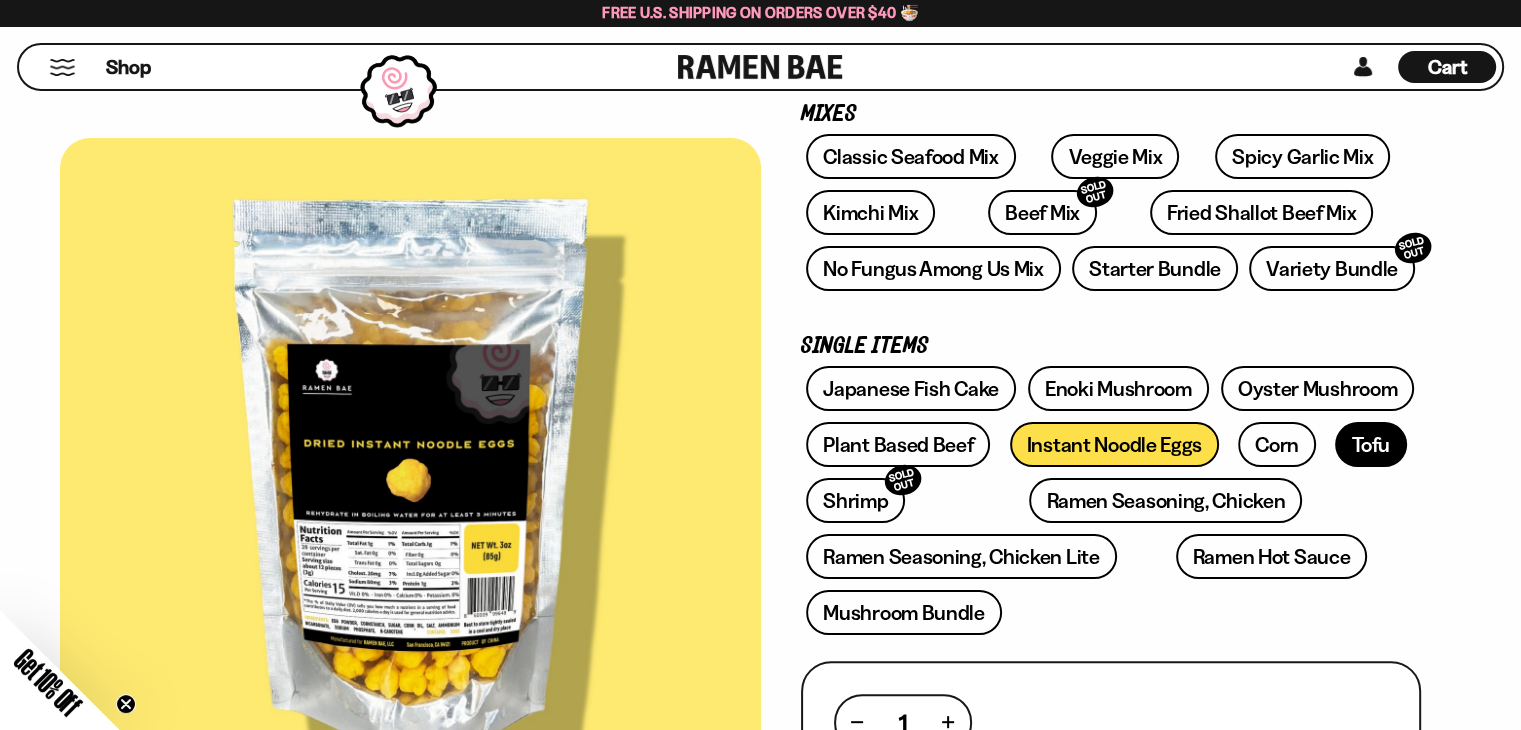 click on "Tofu" at bounding box center [1371, 444] 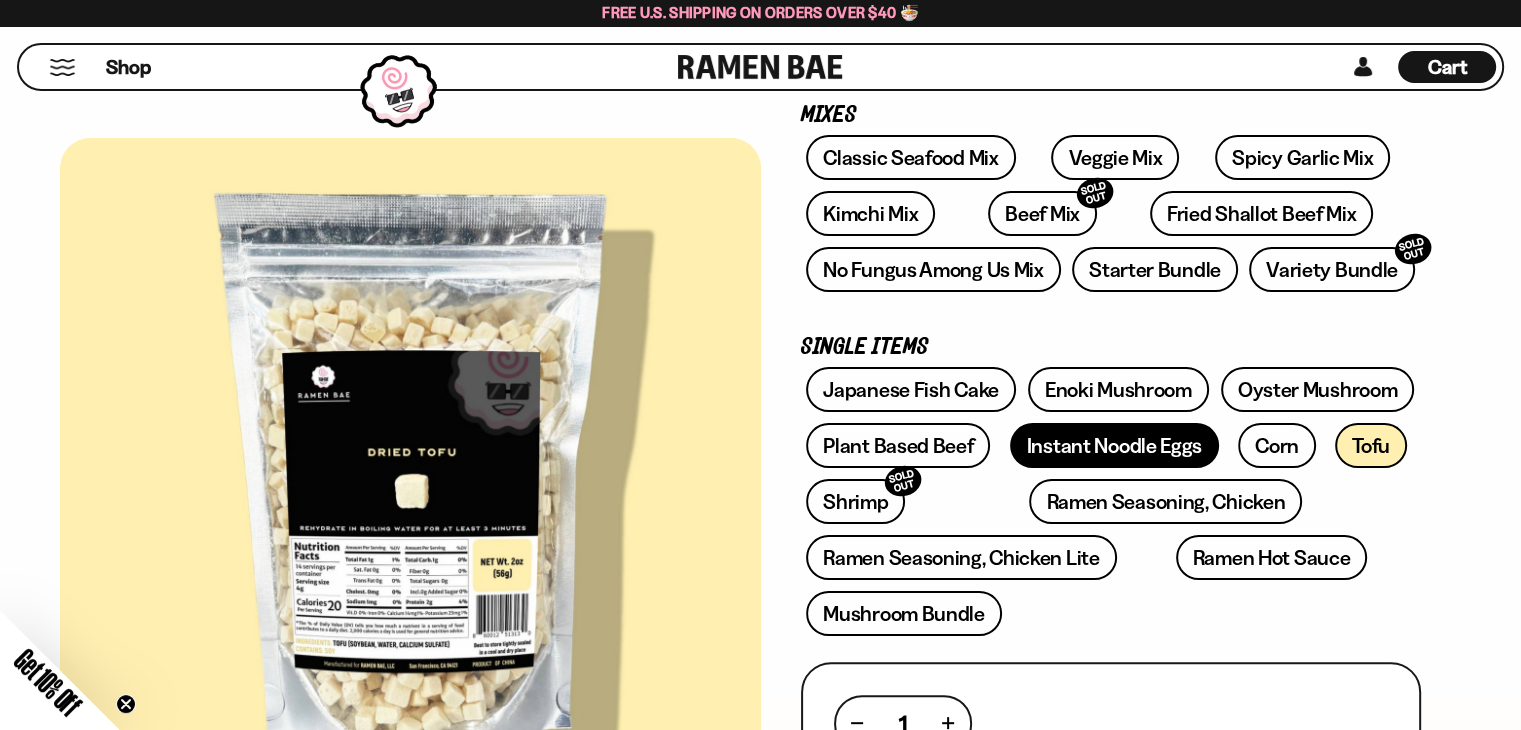 scroll, scrollTop: 300, scrollLeft: 0, axis: vertical 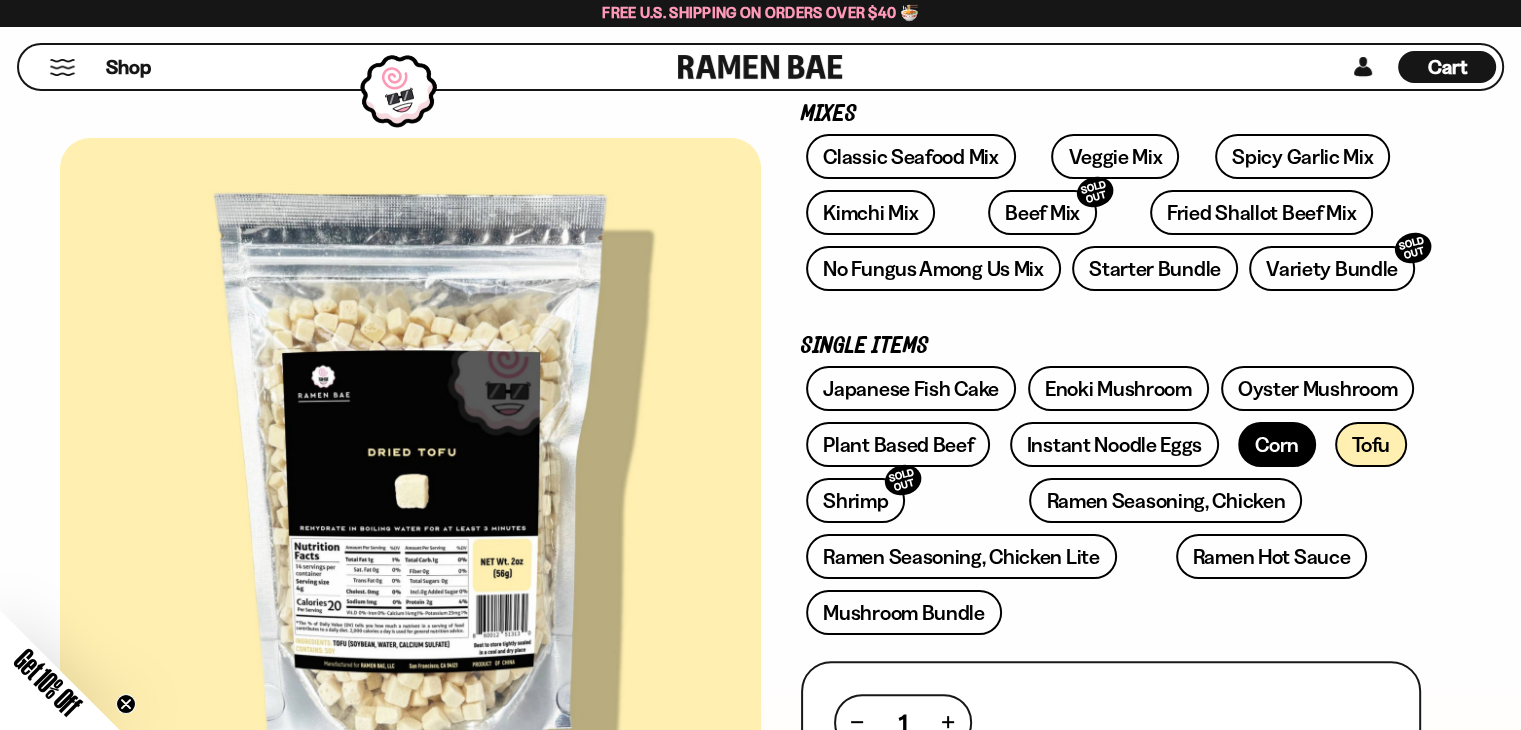 click on "Corn" at bounding box center [1277, 444] 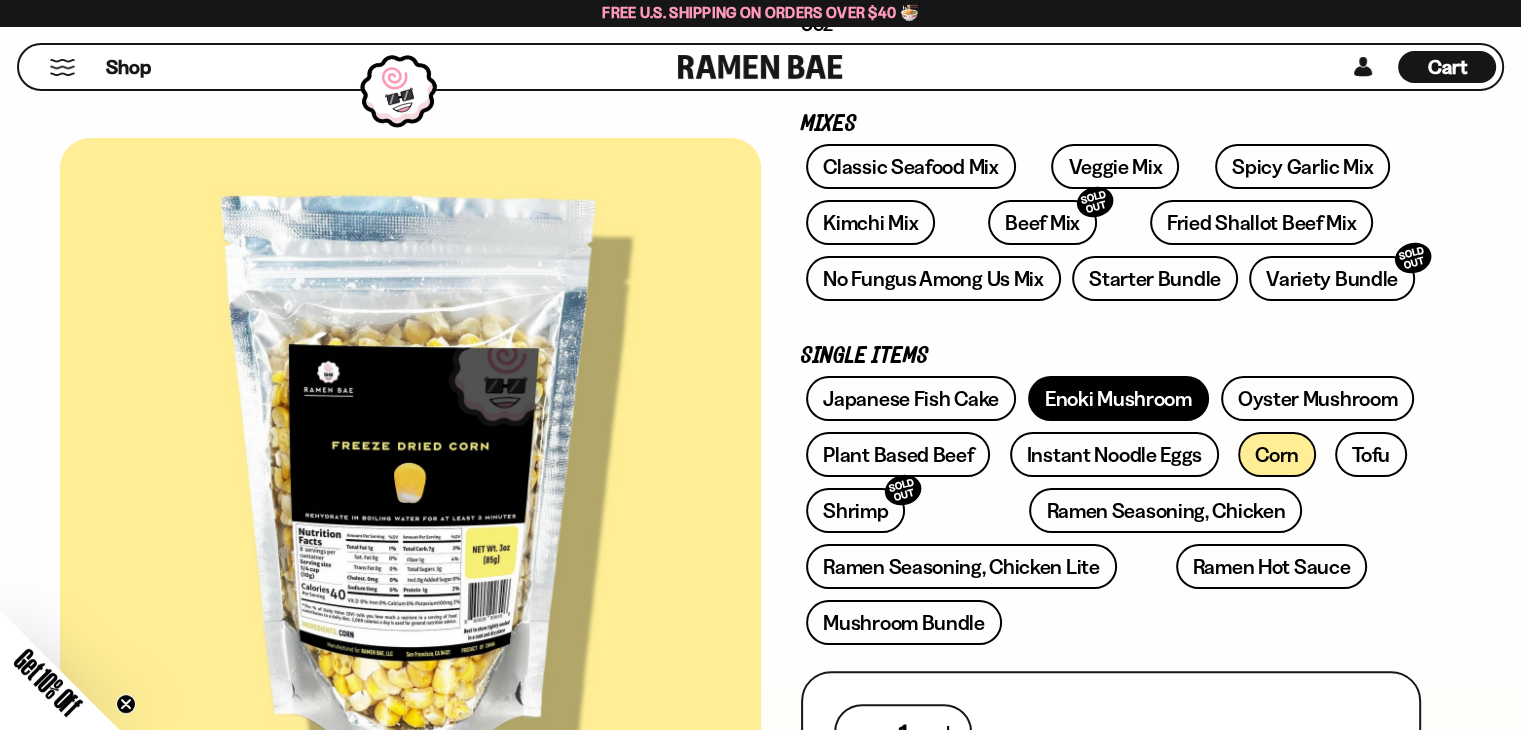 scroll, scrollTop: 400, scrollLeft: 0, axis: vertical 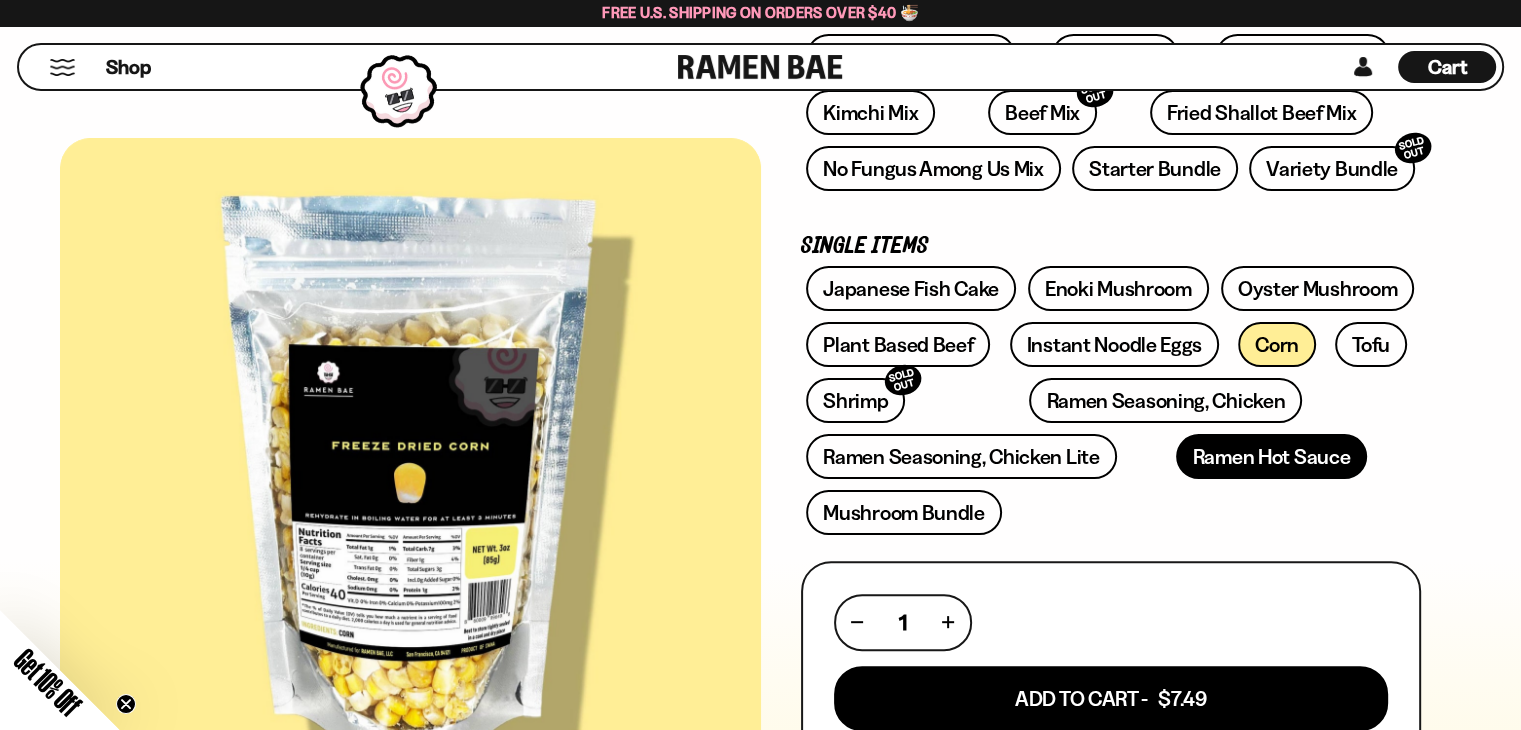 click on "Ramen Hot Sauce" at bounding box center [1272, 456] 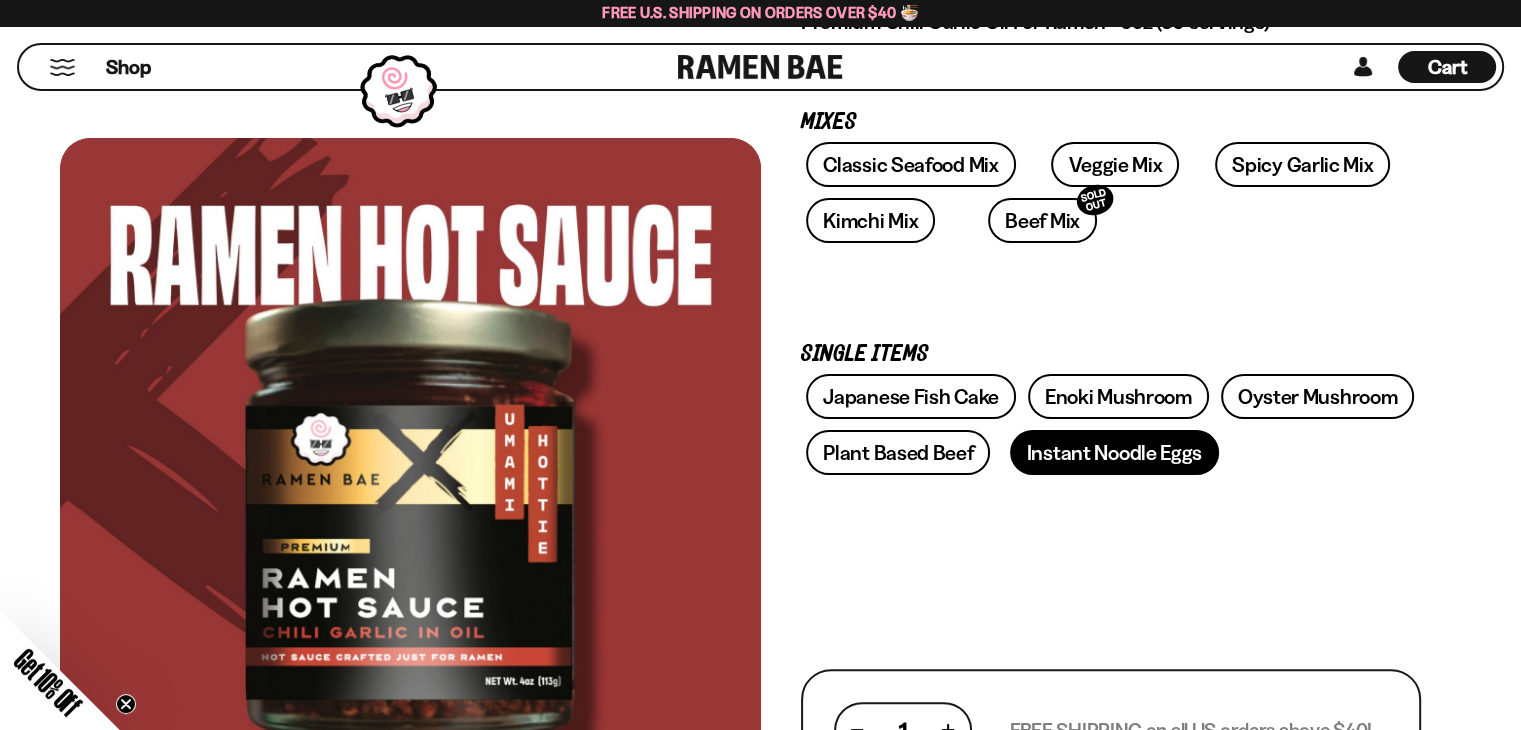scroll, scrollTop: 300, scrollLeft: 0, axis: vertical 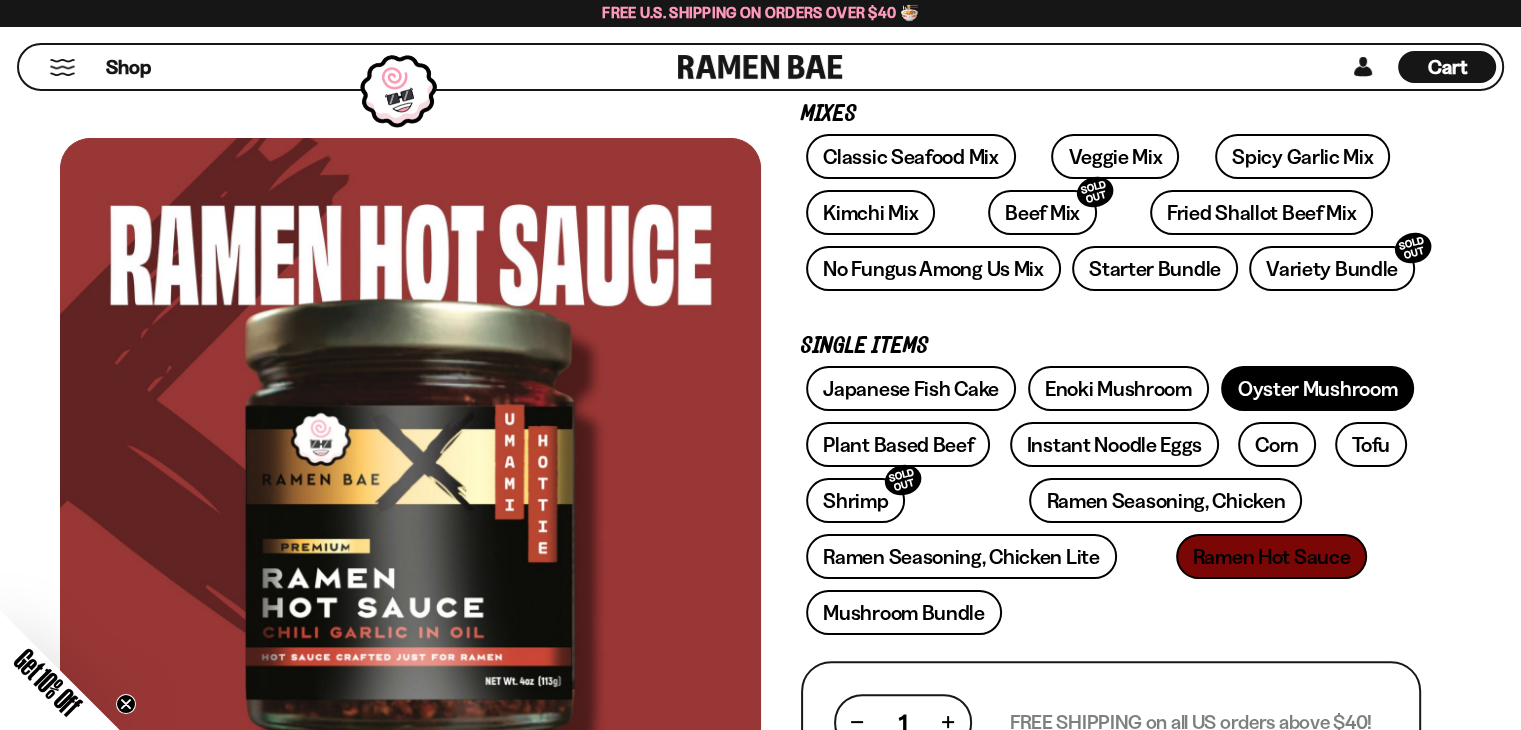 click on "Oyster Mushroom" at bounding box center (1318, 388) 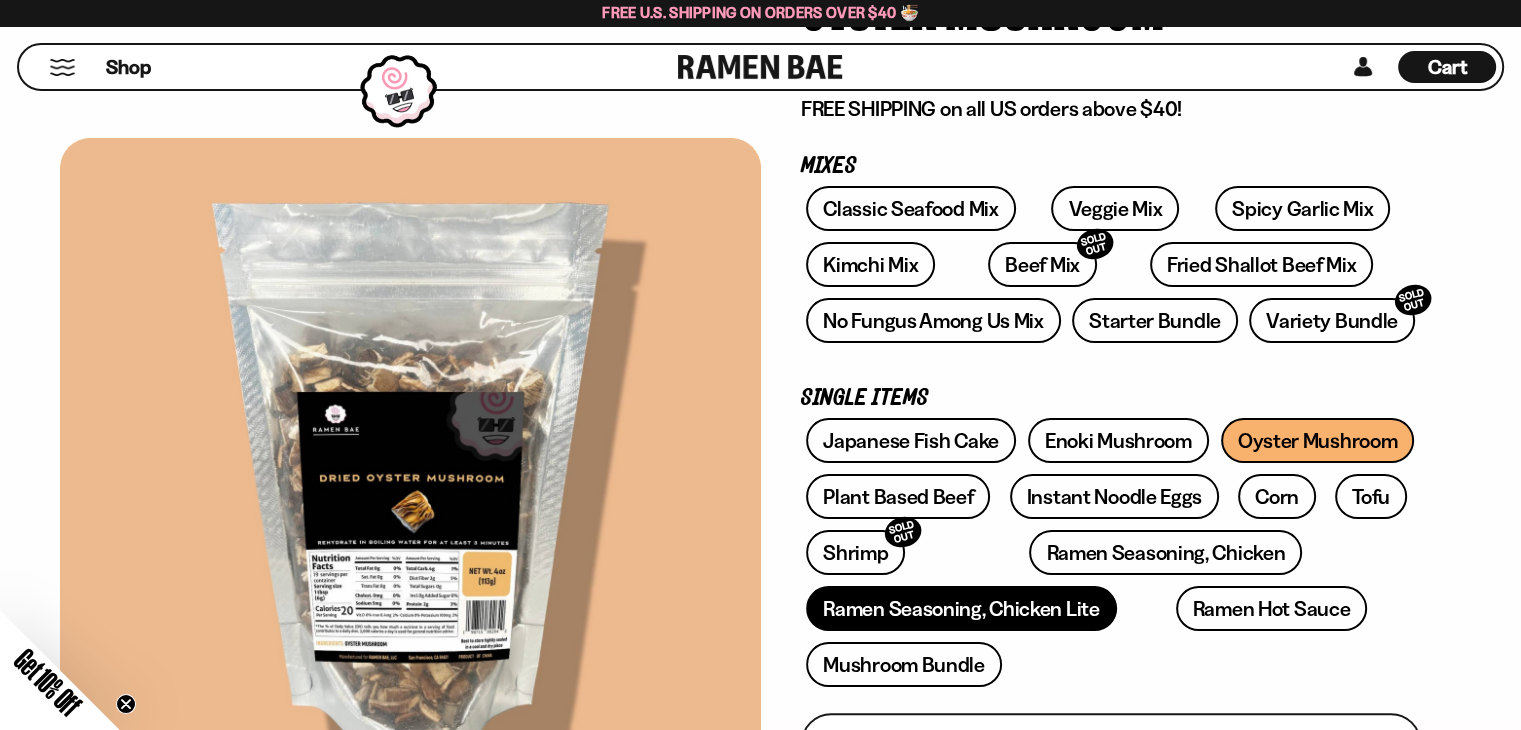 scroll, scrollTop: 300, scrollLeft: 0, axis: vertical 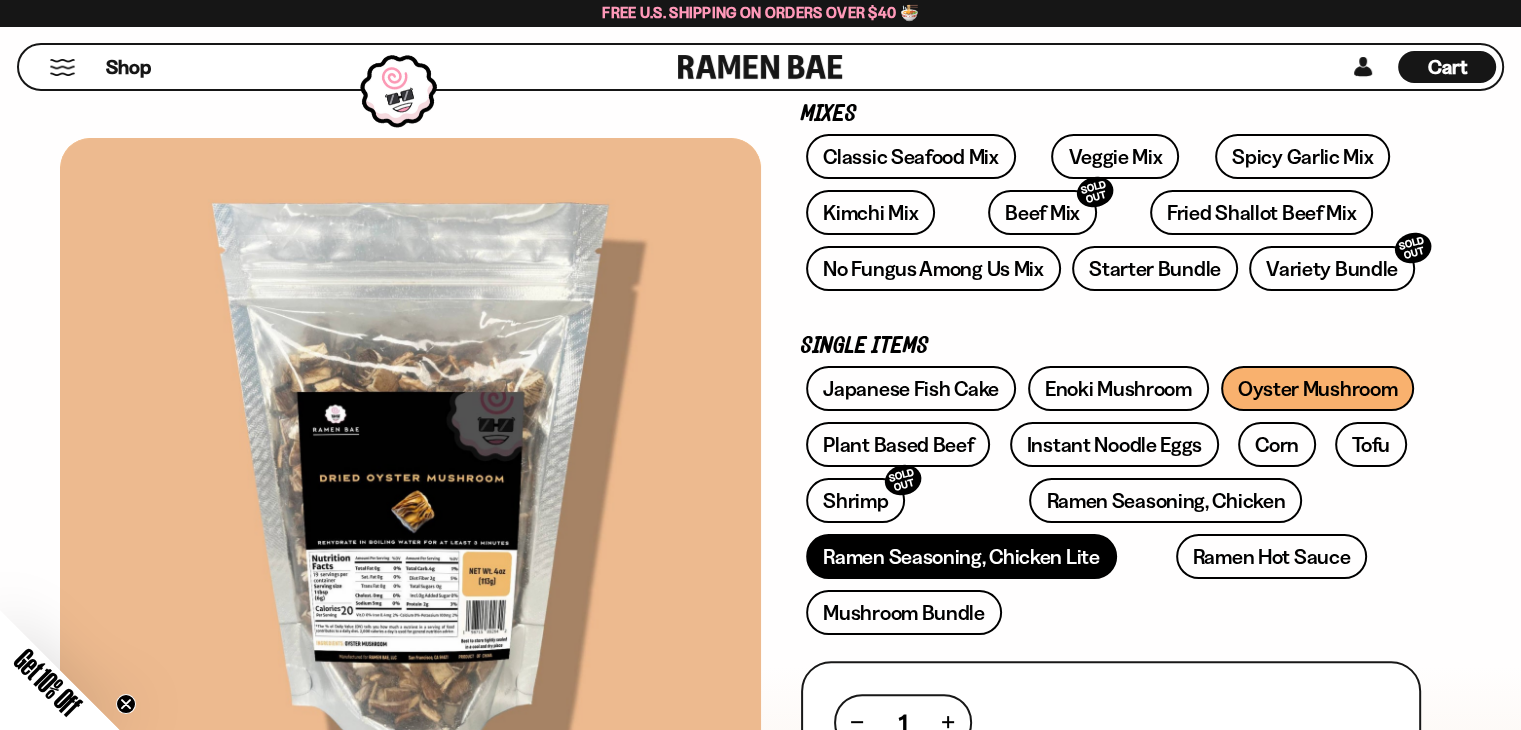 click on "Ramen Seasoning, Chicken Lite" at bounding box center (961, 556) 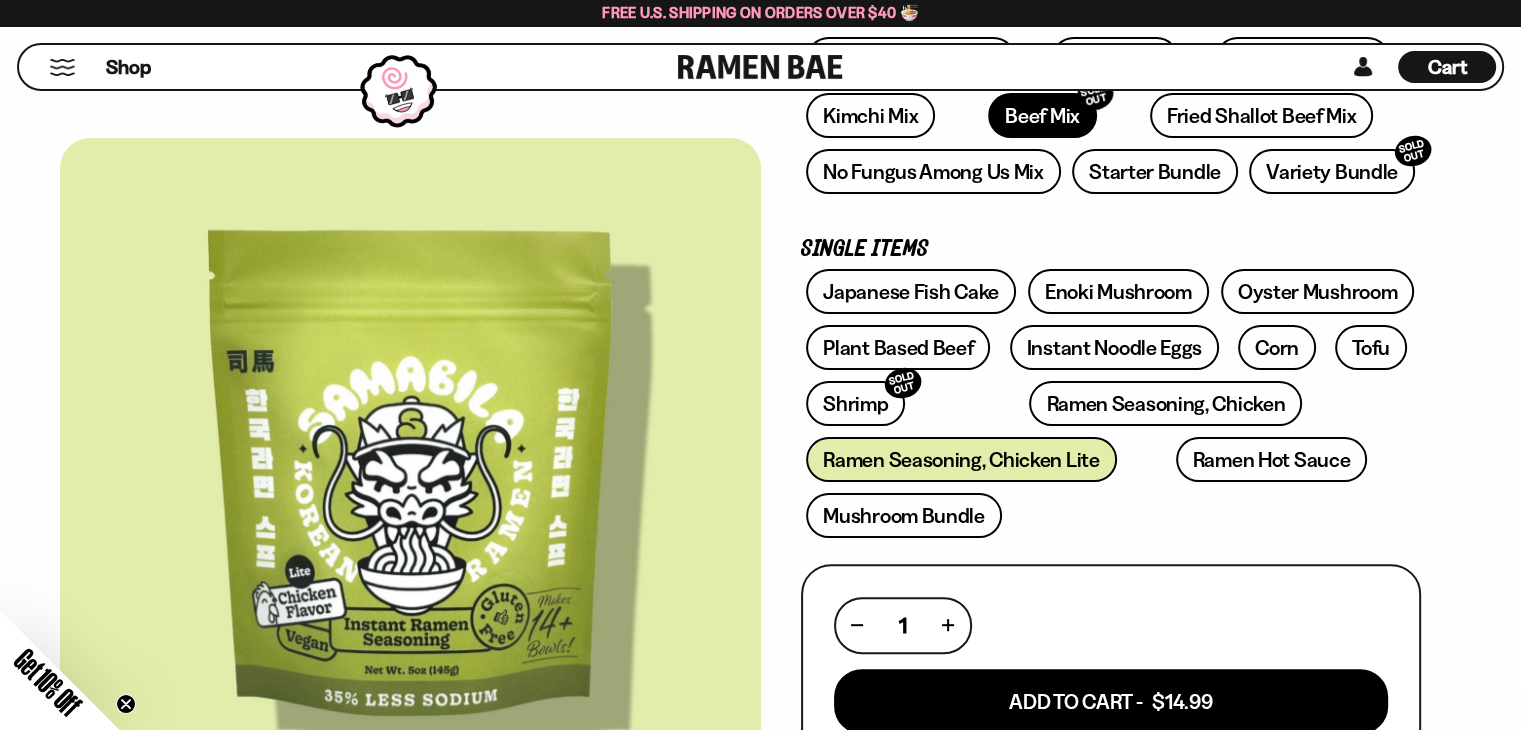 scroll, scrollTop: 100, scrollLeft: 0, axis: vertical 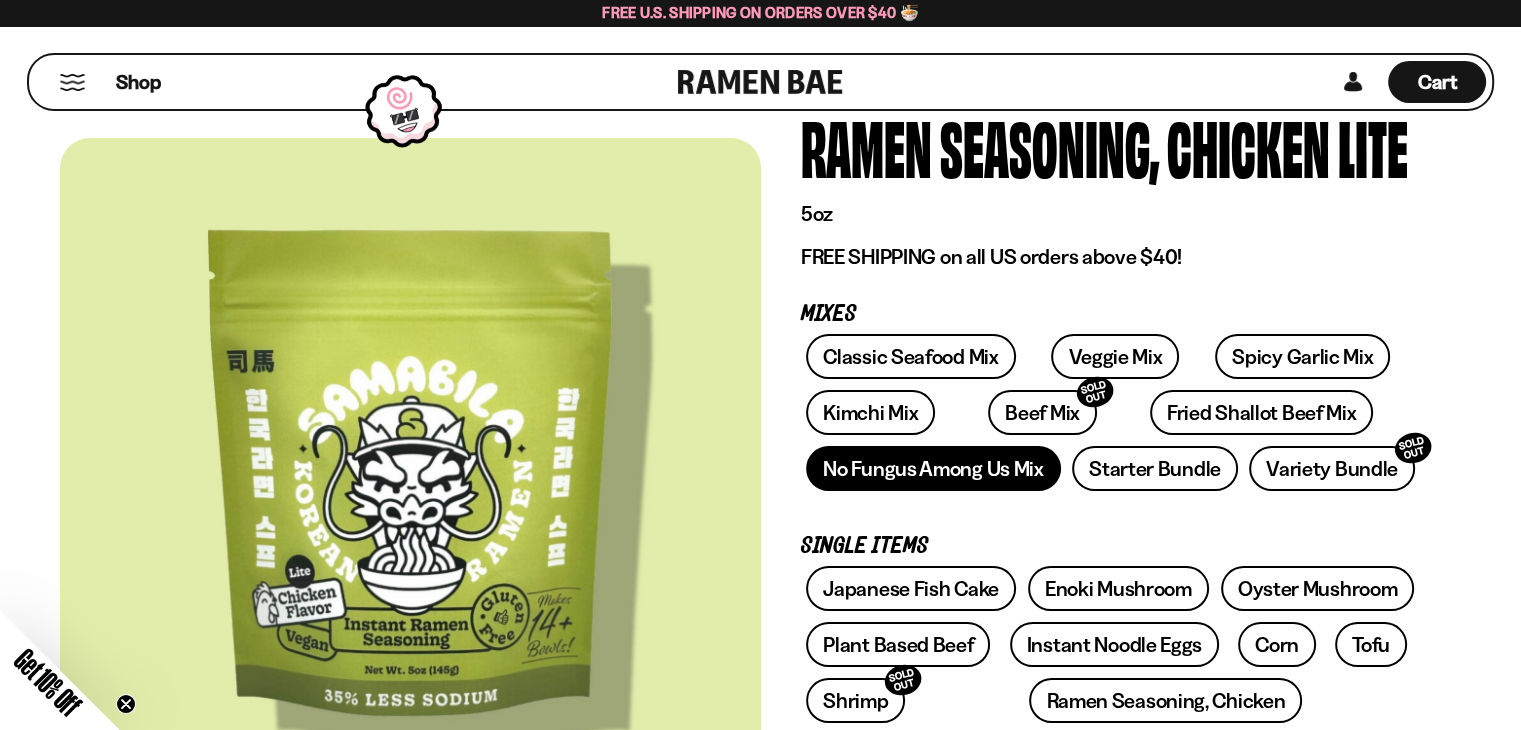 click on "No Fungus Among Us Mix" at bounding box center (933, 468) 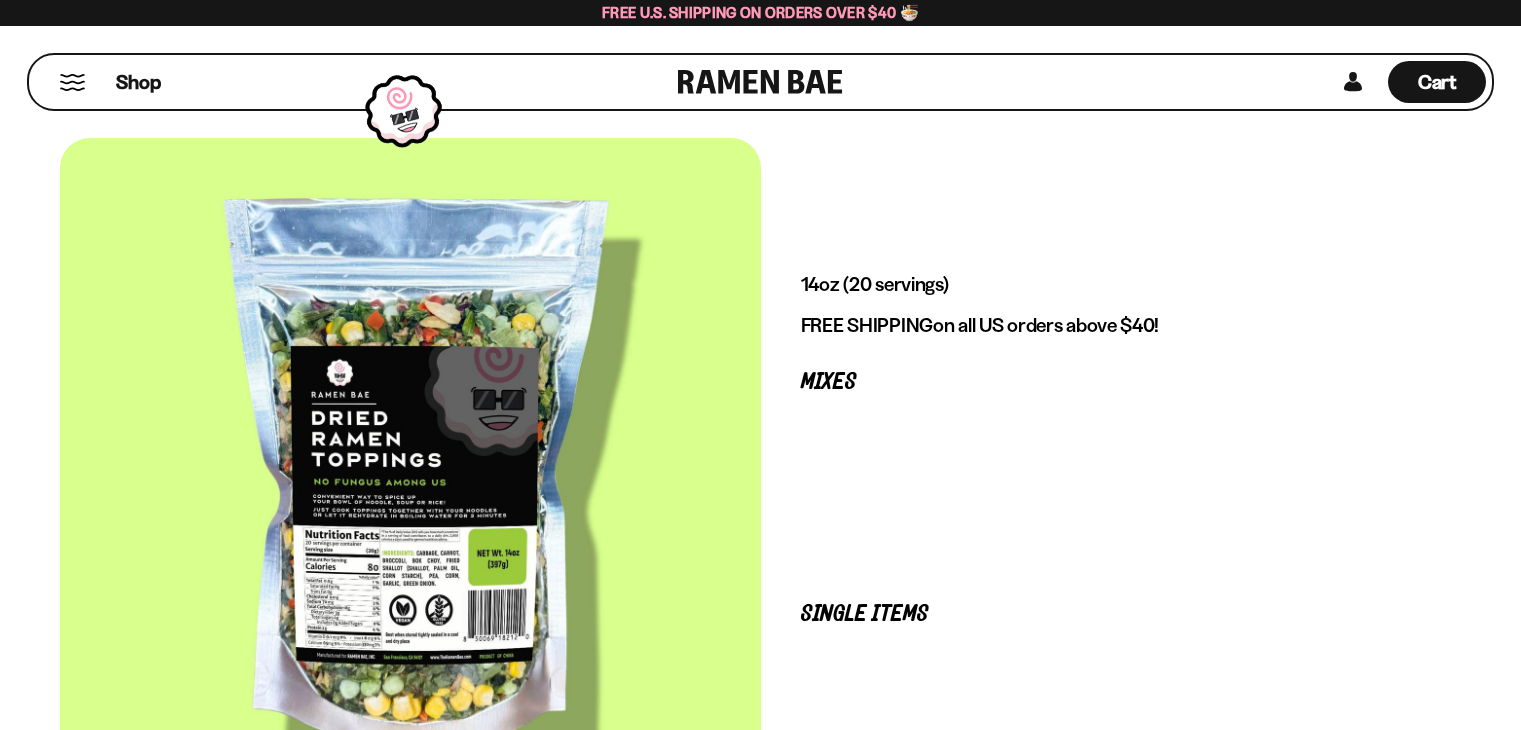 scroll, scrollTop: 0, scrollLeft: 0, axis: both 